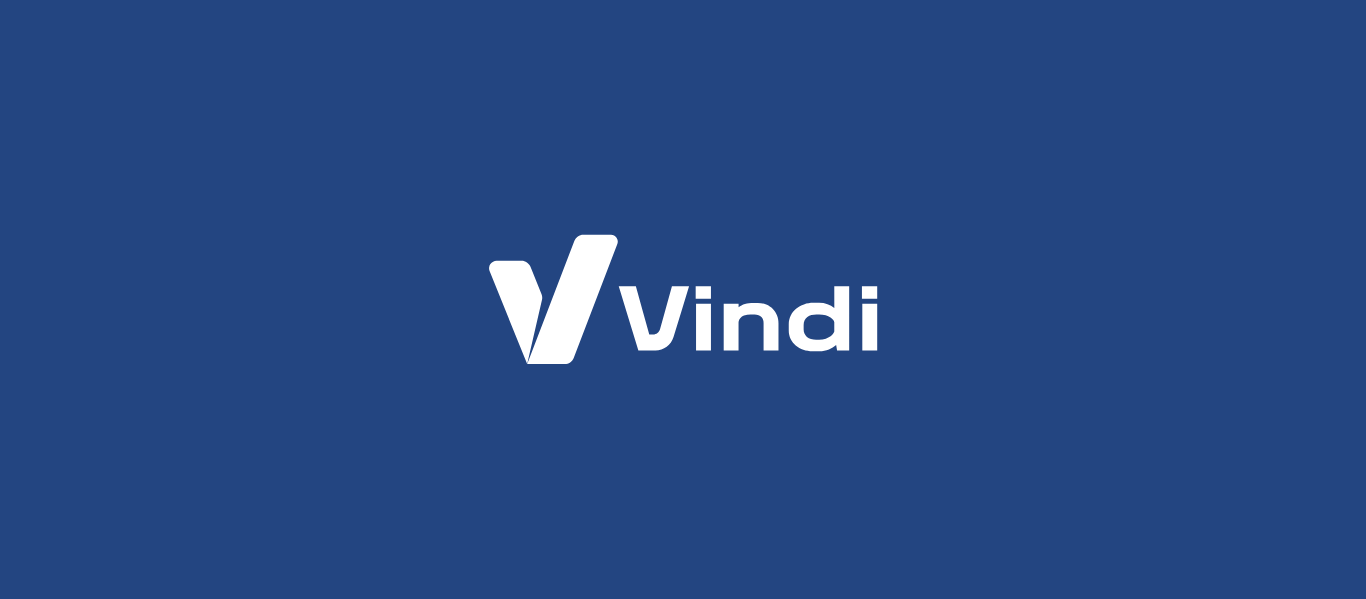 scroll, scrollTop: 0, scrollLeft: 0, axis: both 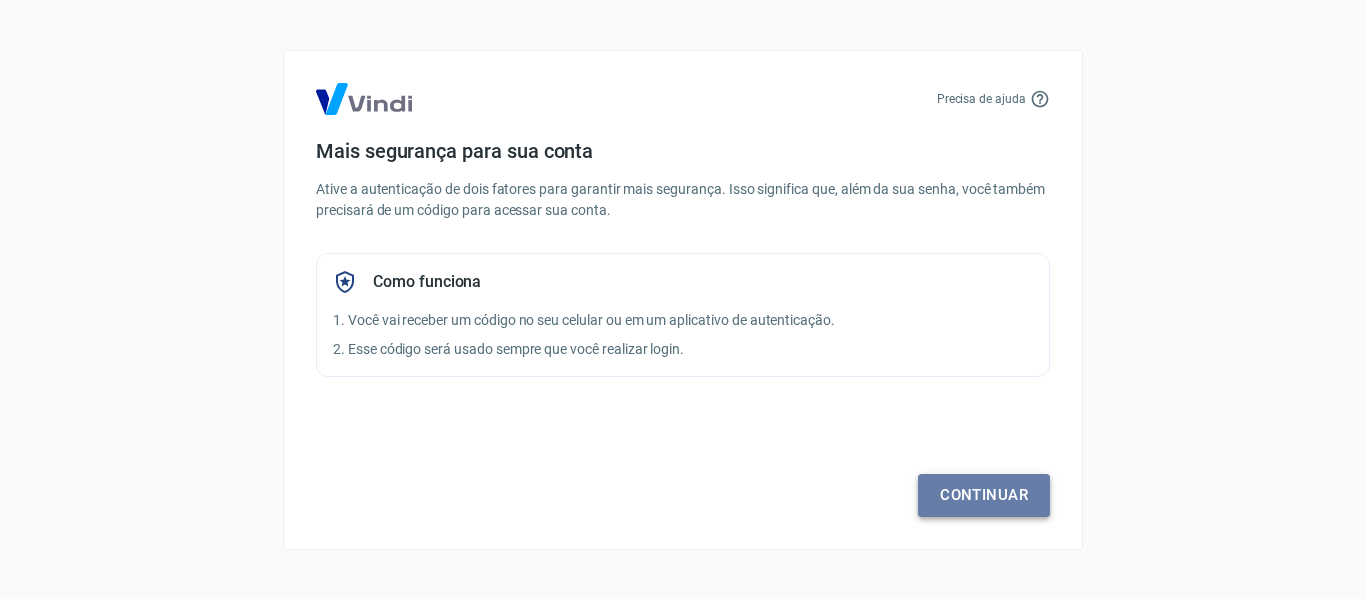 click on "Continuar" at bounding box center [984, 495] 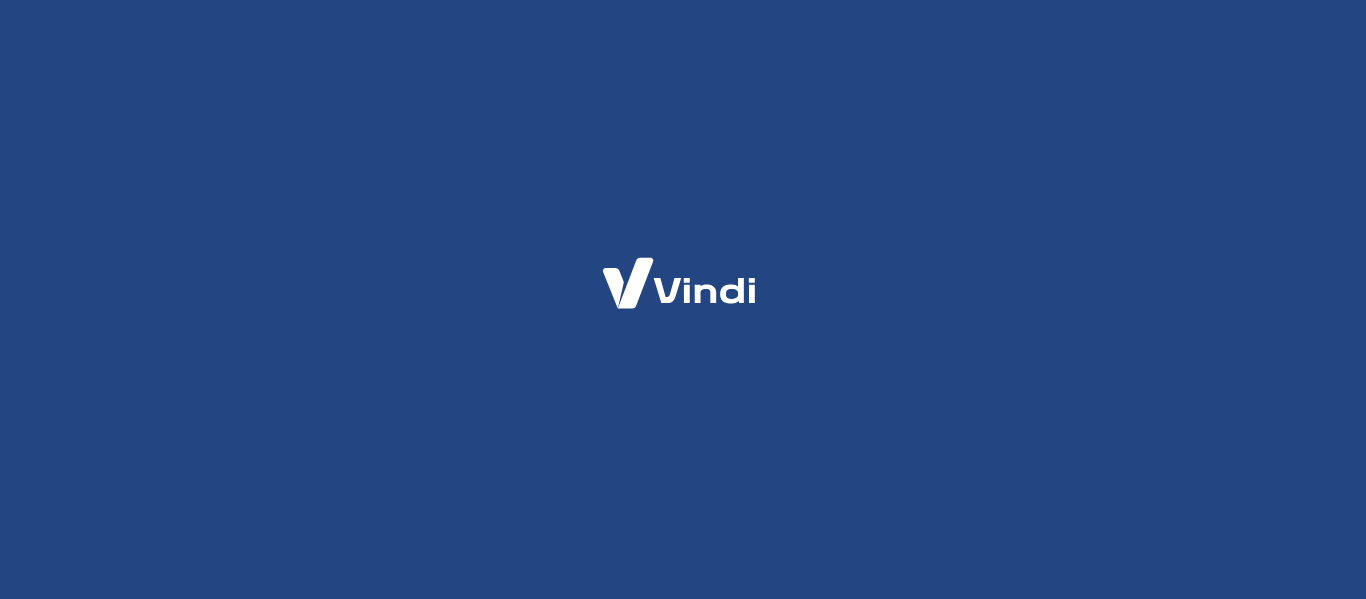 scroll, scrollTop: 0, scrollLeft: 0, axis: both 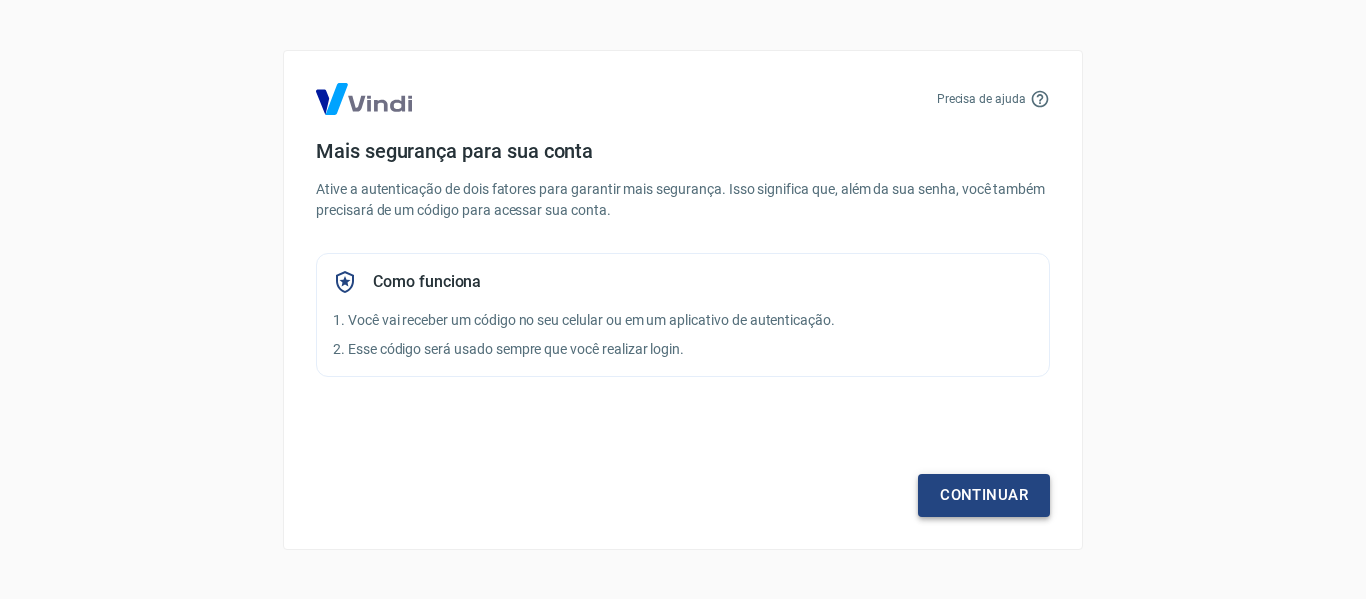 click on "Continuar" at bounding box center [984, 495] 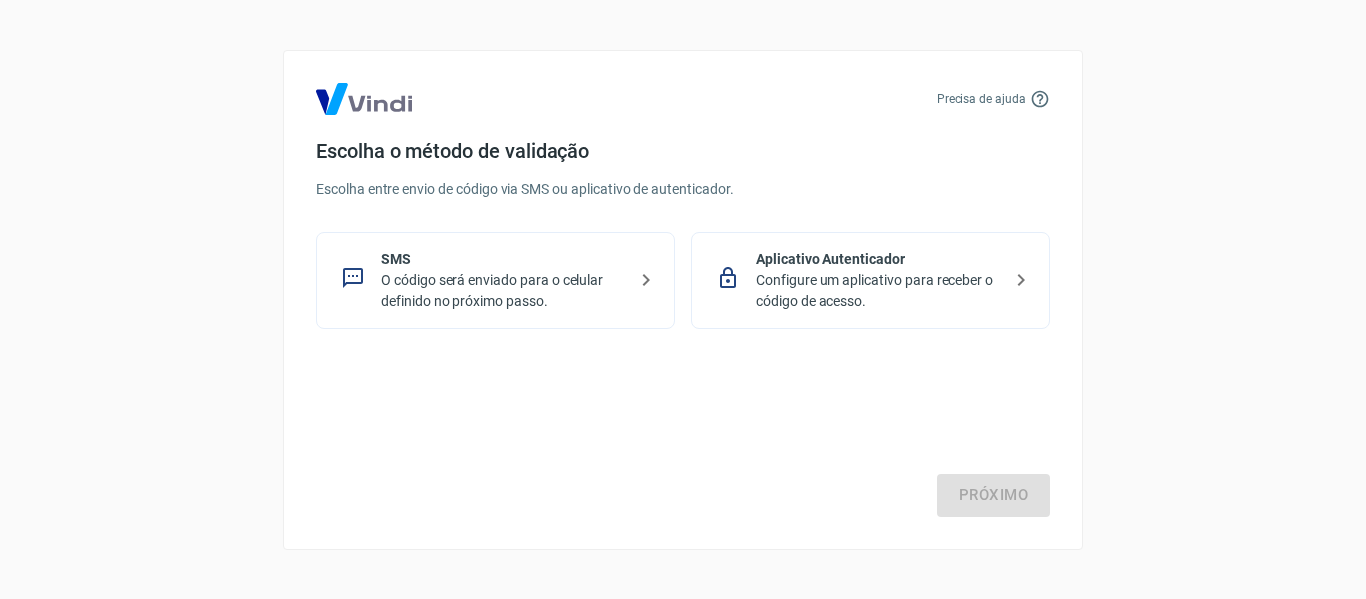 click on "Precisa de ajuda Escolha o método de validação Escolha entre envio de código via SMS ou aplicativo de autenticador. SMS O código será enviado para o celular definido no próximo passo. Aplicativo Autenticador Configure um aplicativo para receber o código de acesso. Próximo" at bounding box center [683, 300] 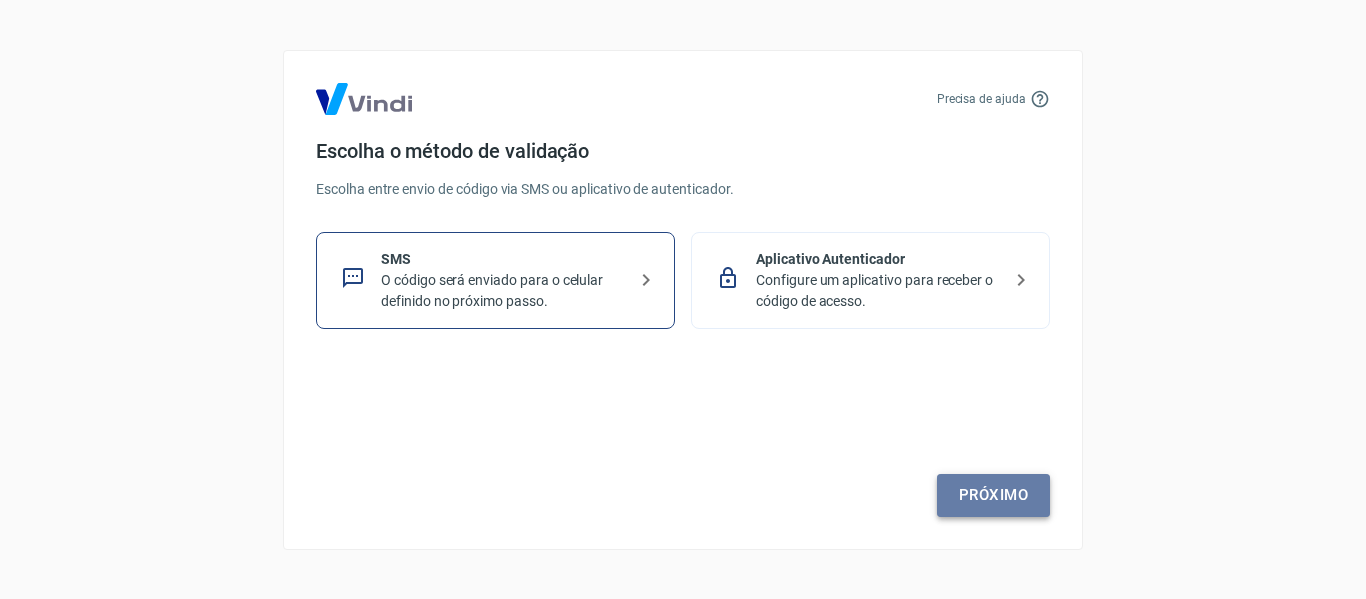 click on "Próximo" at bounding box center (993, 495) 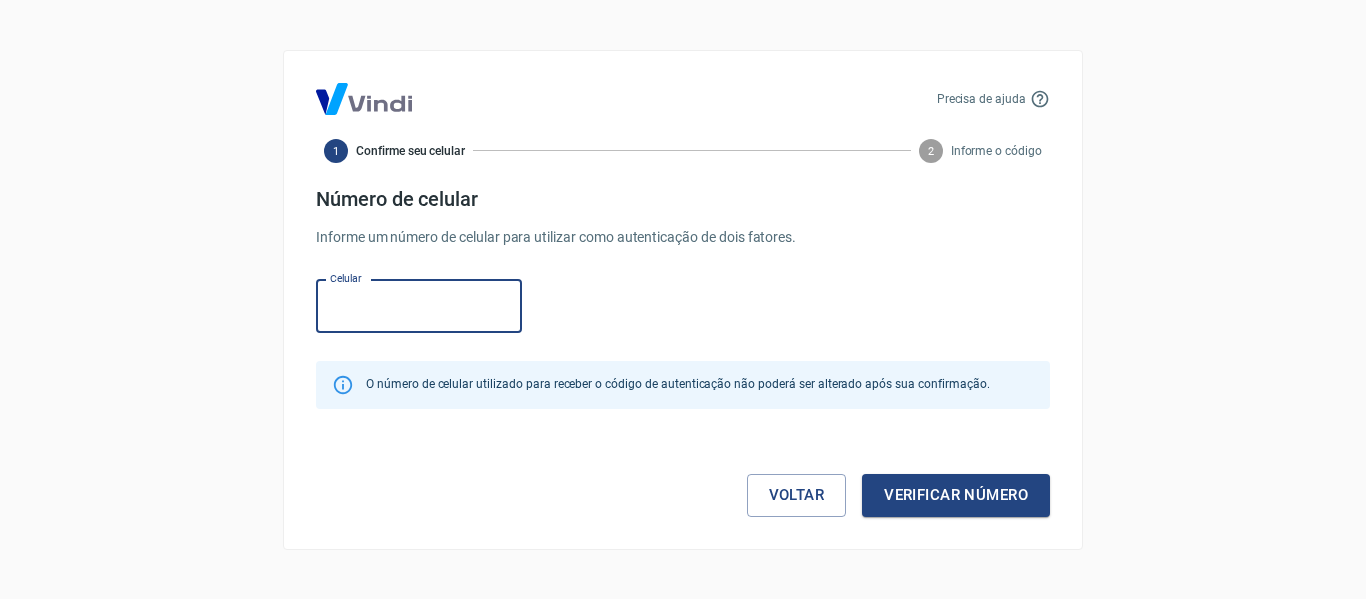 click on "Celular" at bounding box center (419, 306) 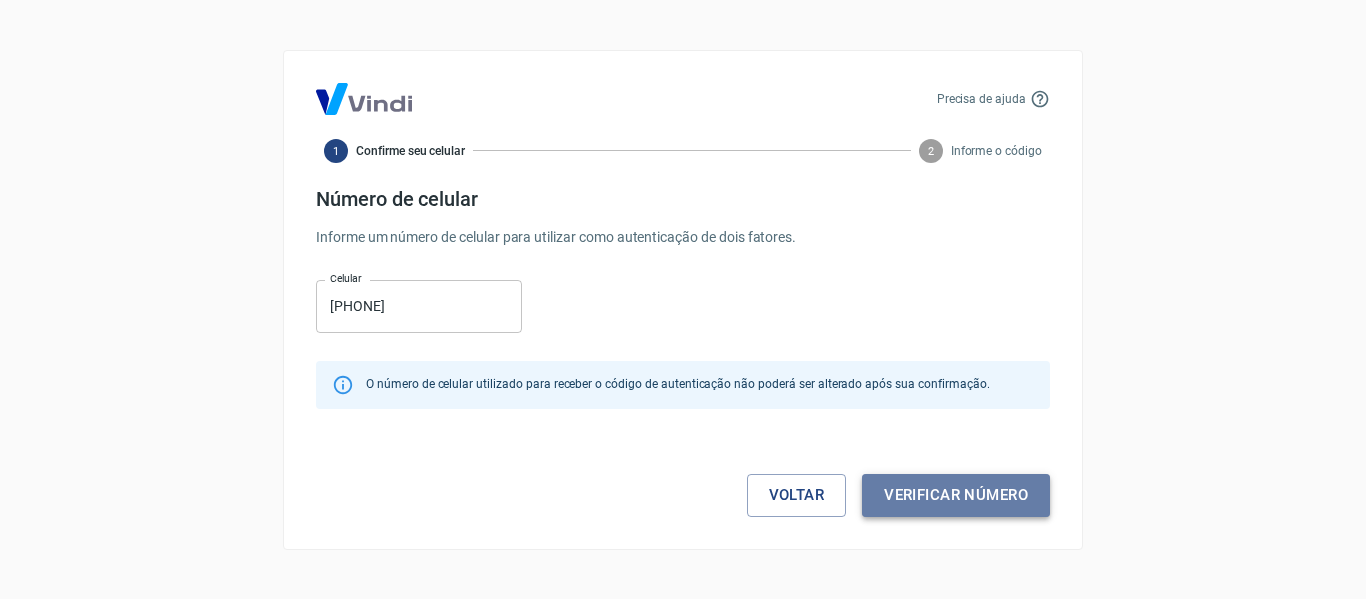 click on "Verificar número" at bounding box center (956, 495) 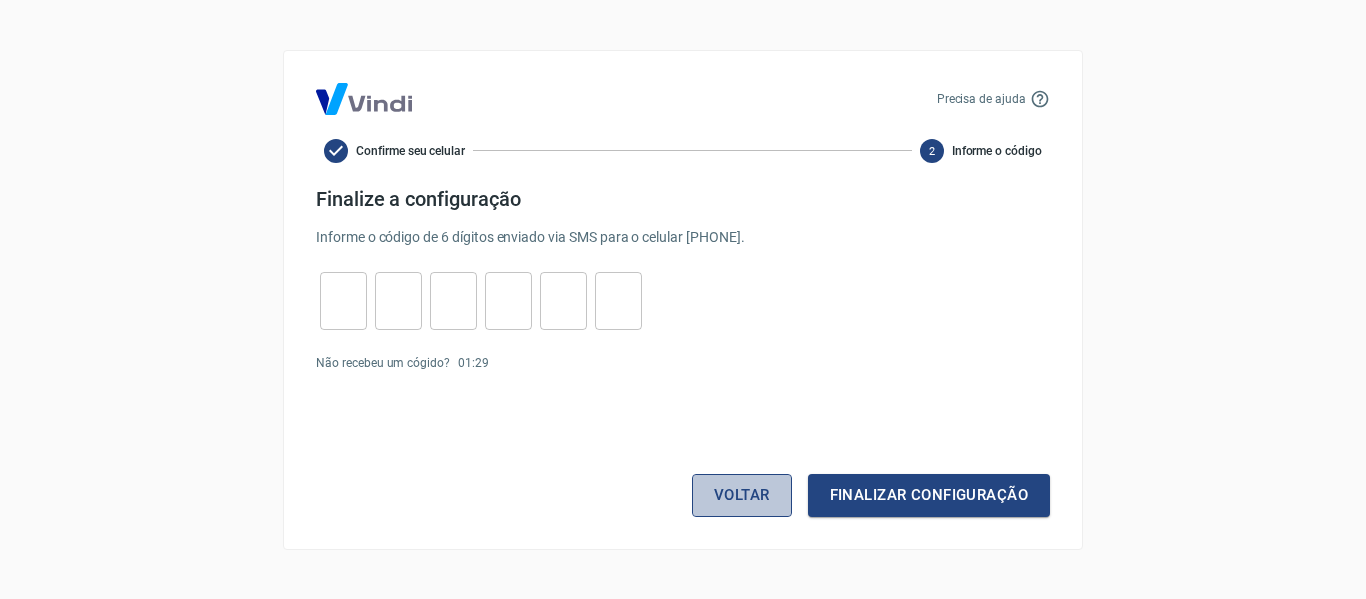 click on "Voltar" at bounding box center (742, 495) 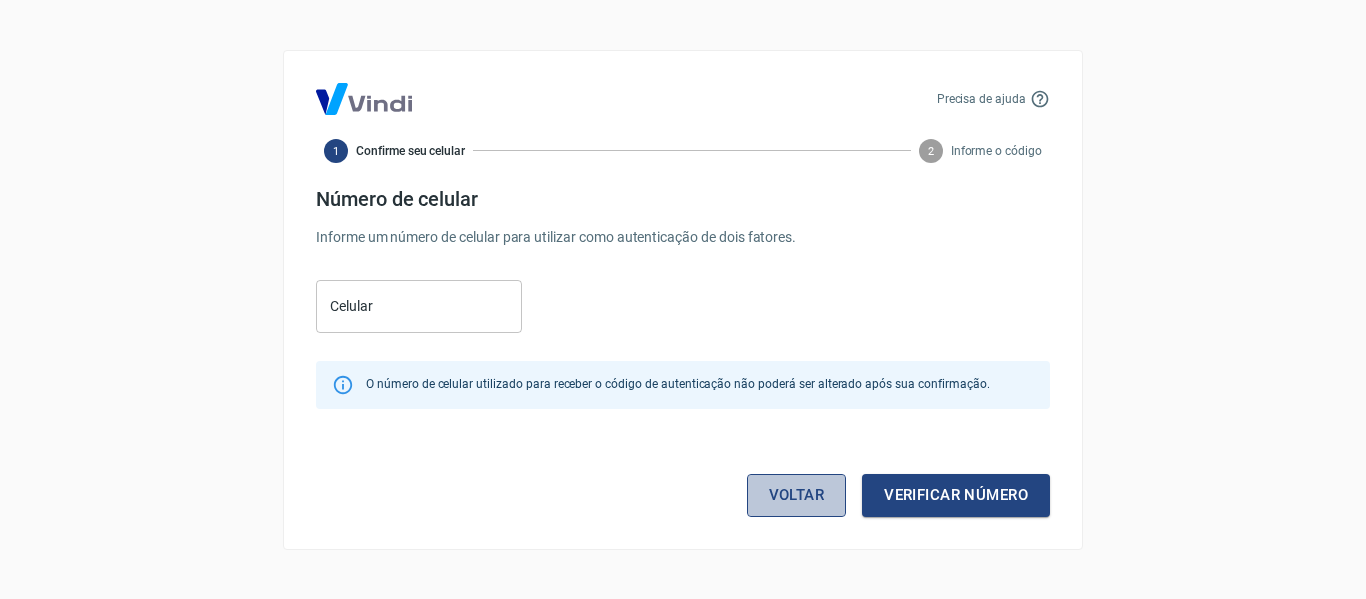 click on "Voltar" at bounding box center [797, 495] 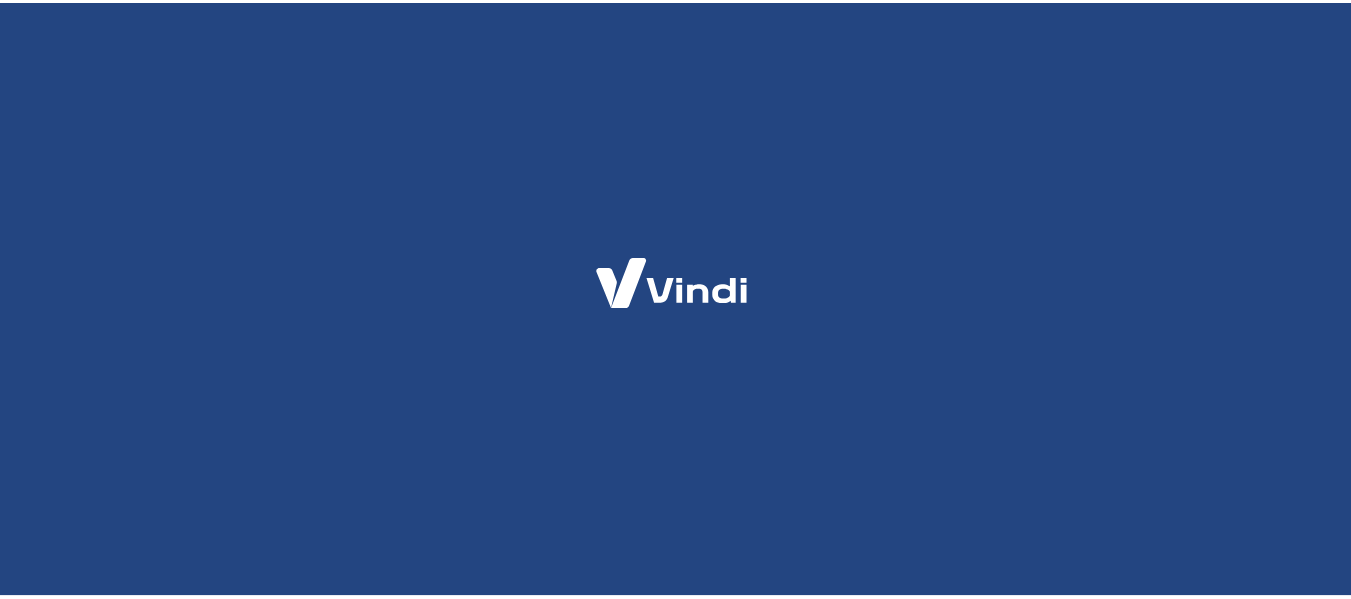 scroll, scrollTop: 0, scrollLeft: 0, axis: both 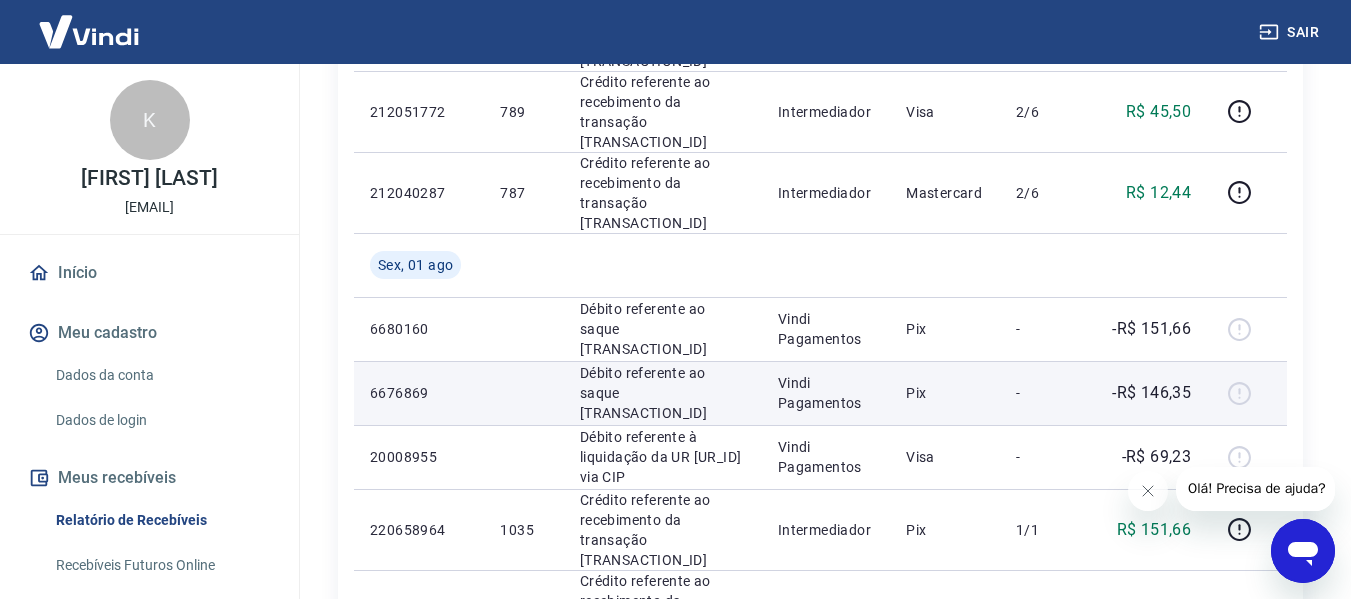 type 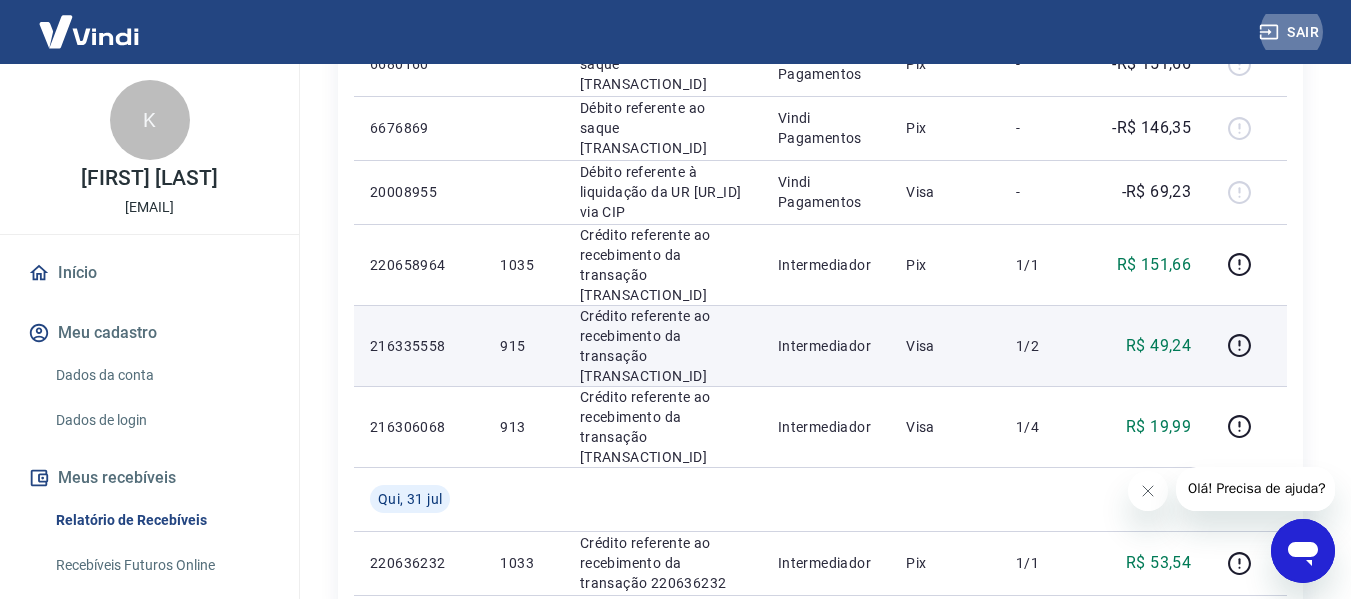 scroll, scrollTop: 1700, scrollLeft: 0, axis: vertical 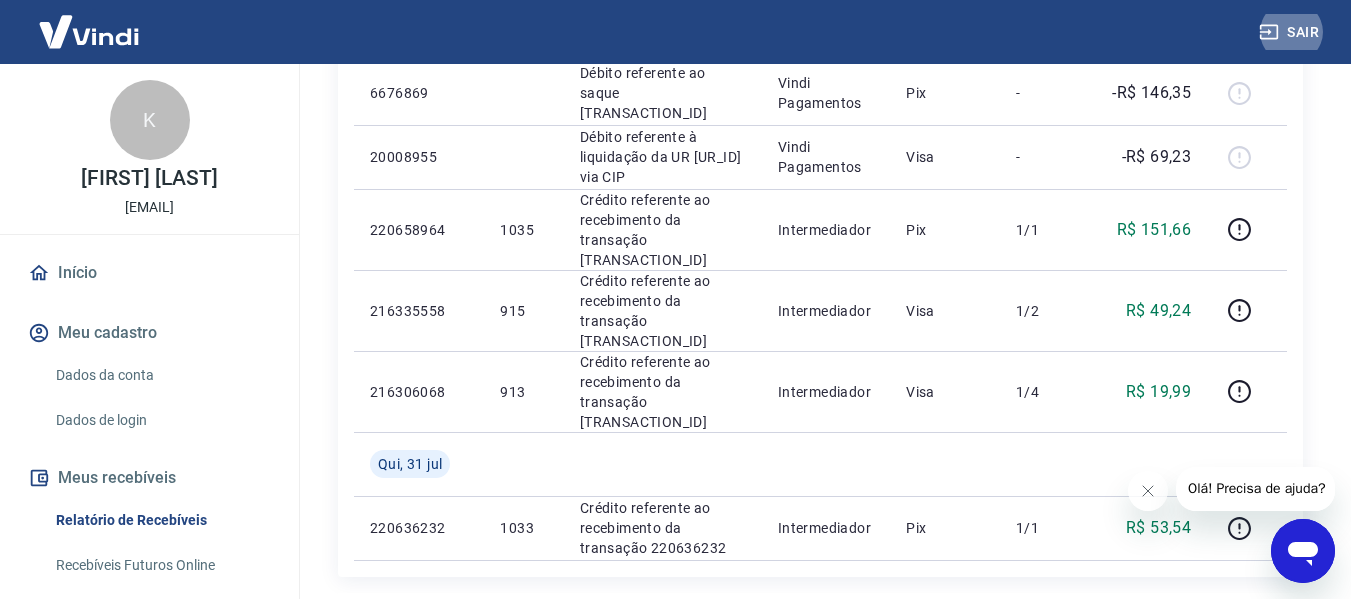 click on "2" at bounding box center [1068, 617] 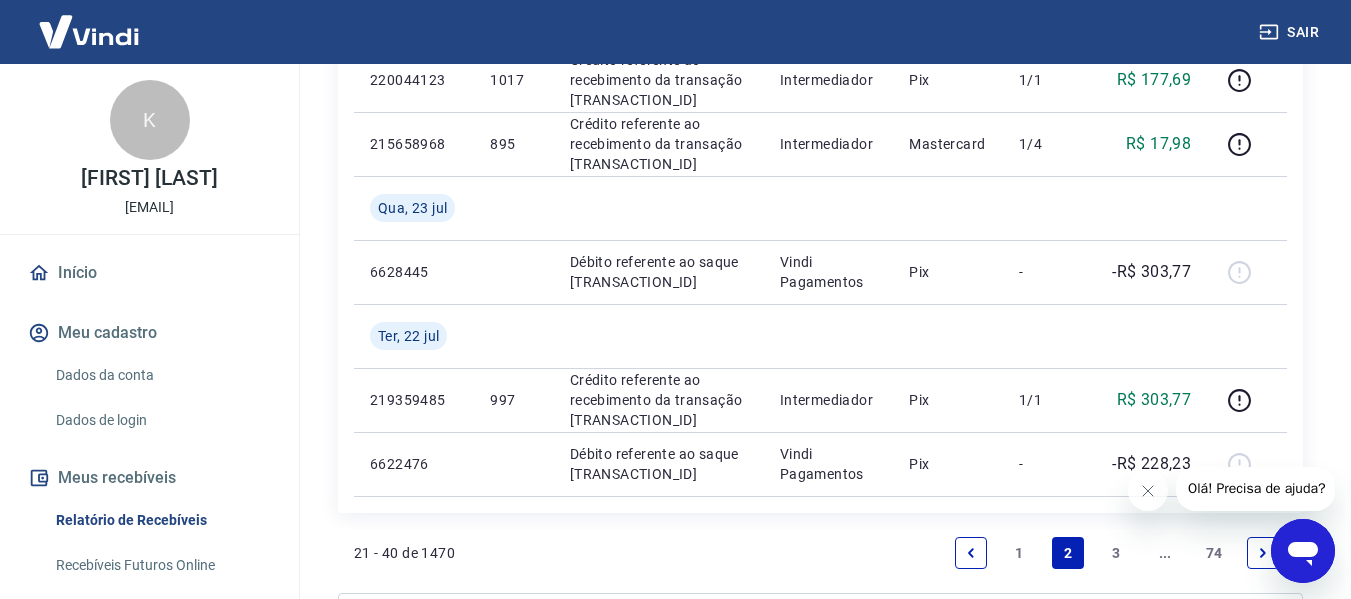 scroll, scrollTop: 1867, scrollLeft: 0, axis: vertical 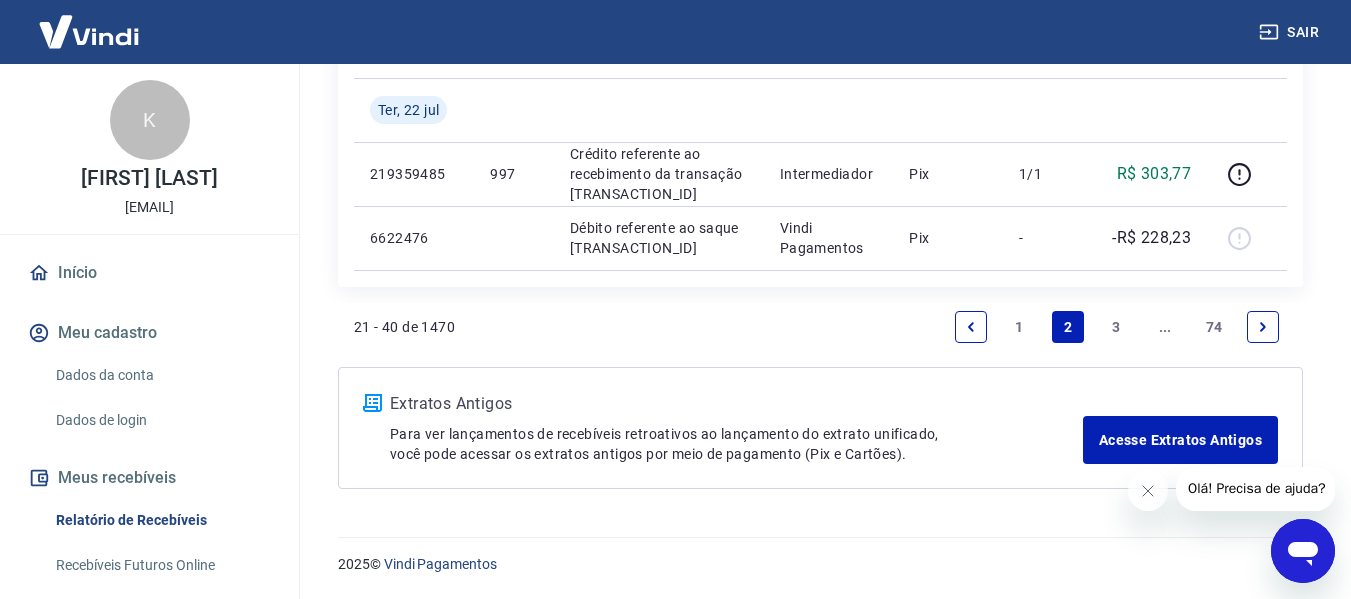 click on "1" at bounding box center (1020, 327) 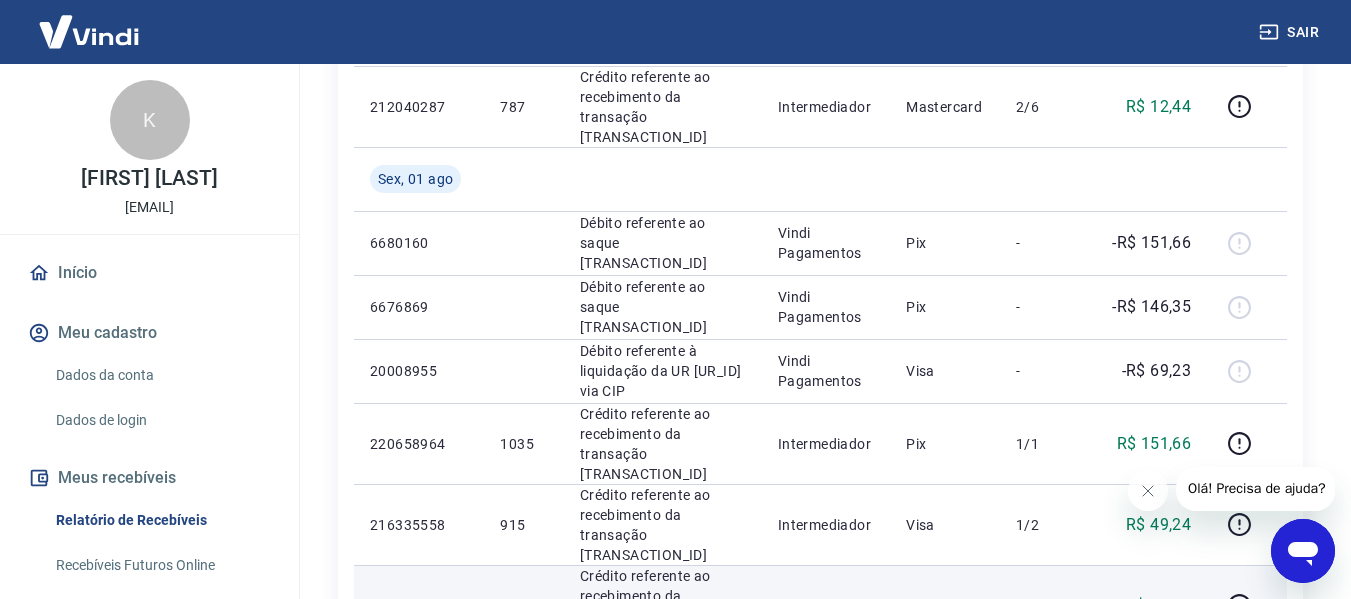 scroll, scrollTop: 1503, scrollLeft: 0, axis: vertical 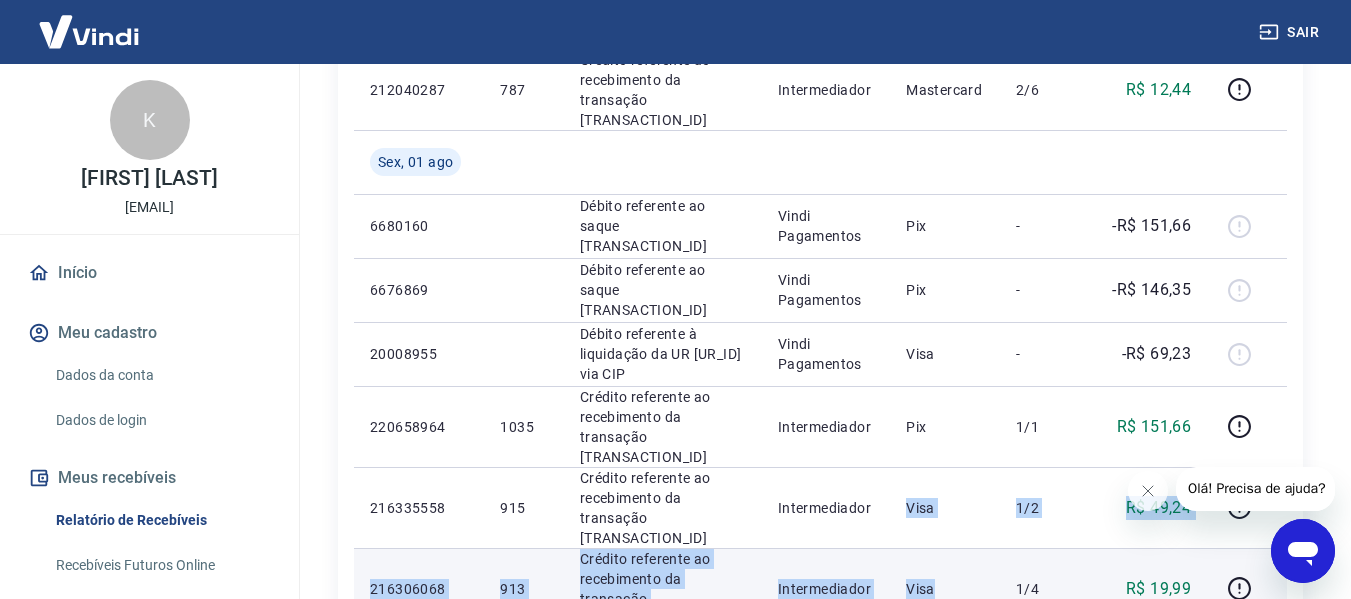 drag, startPoint x: 936, startPoint y: 338, endPoint x: 949, endPoint y: 408, distance: 71.19691 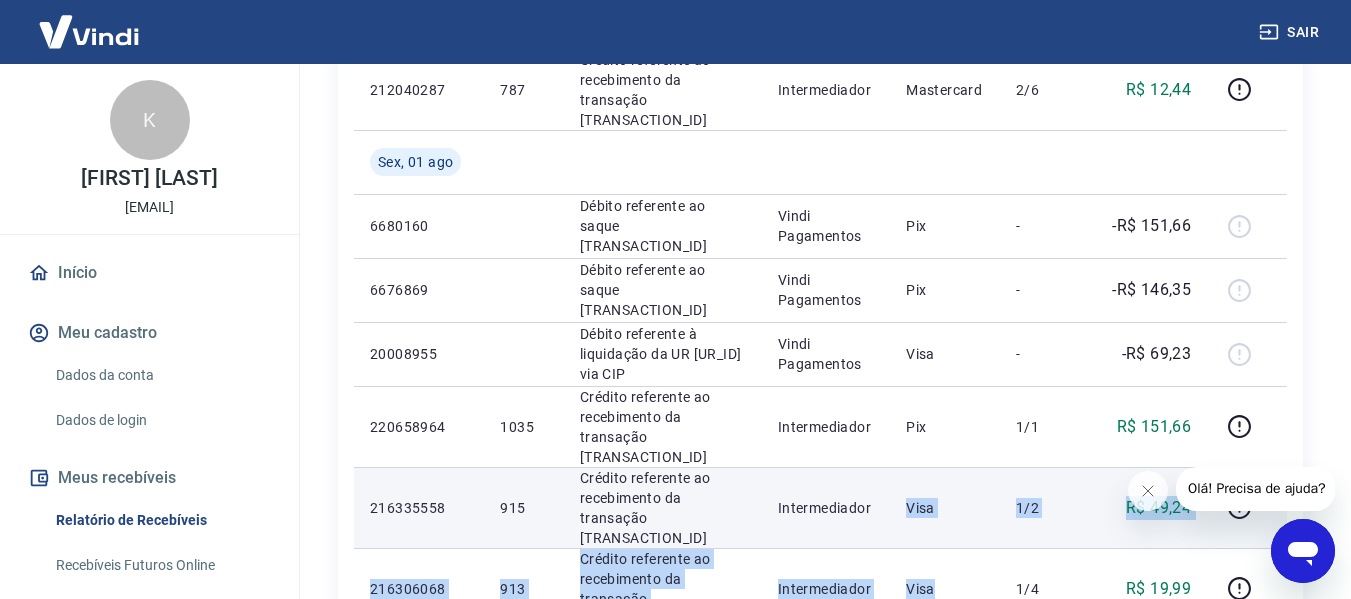 type 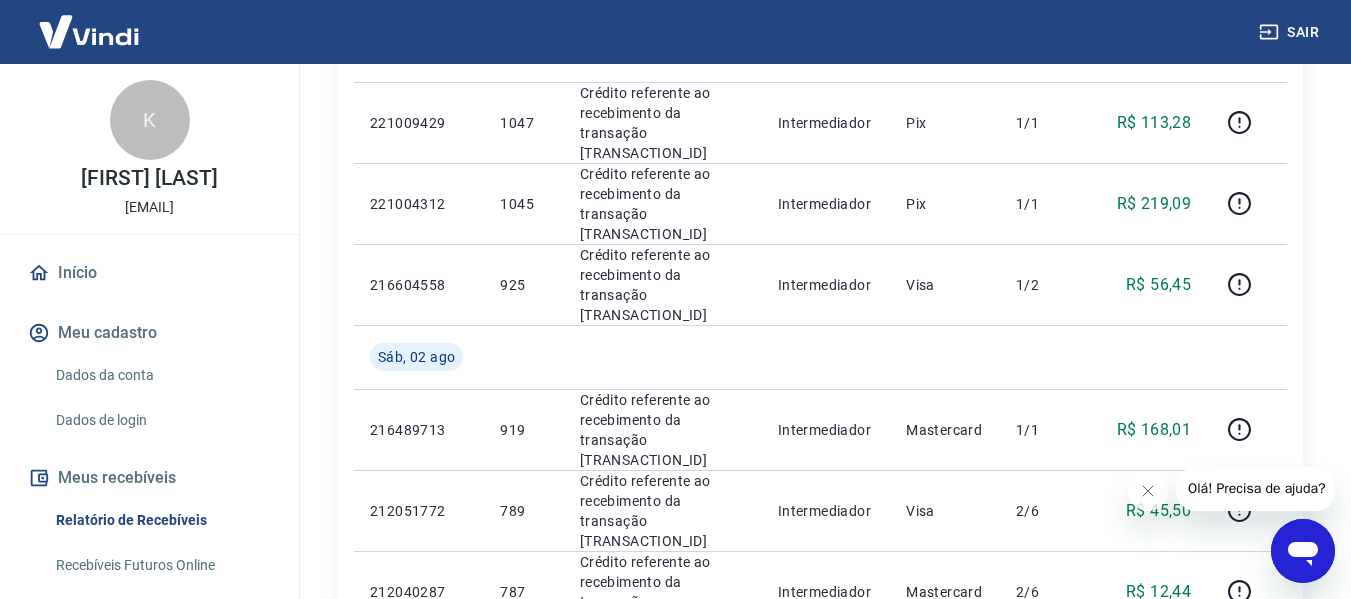 scroll, scrollTop: 903, scrollLeft: 0, axis: vertical 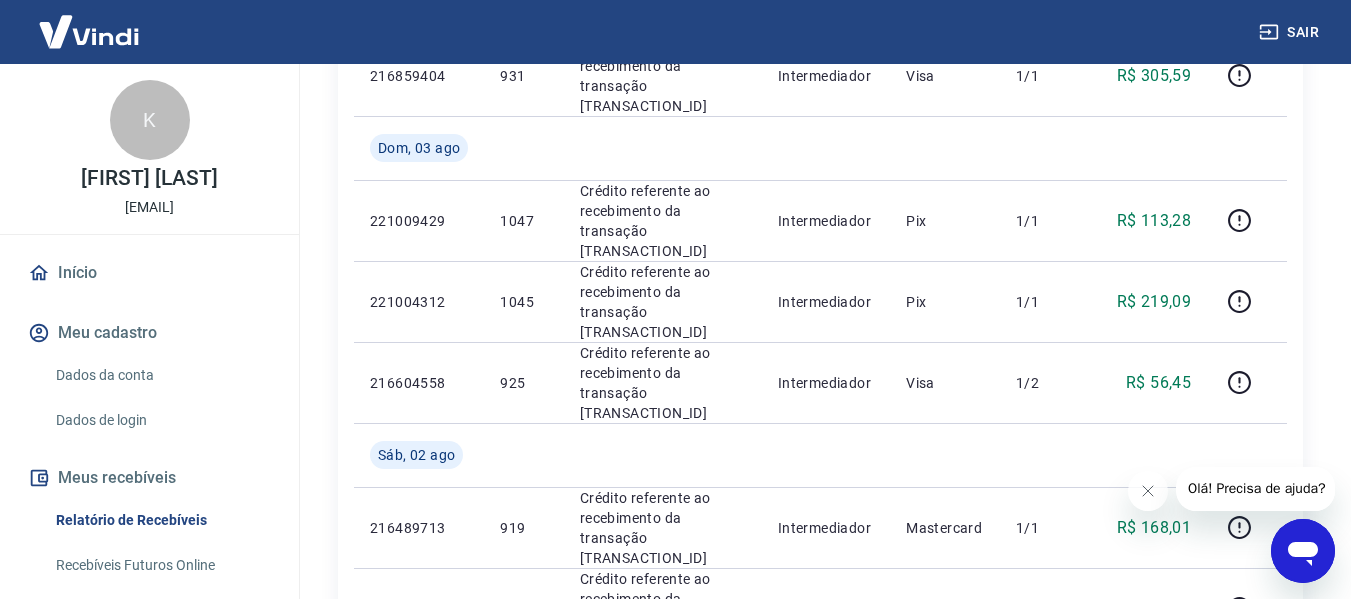 type 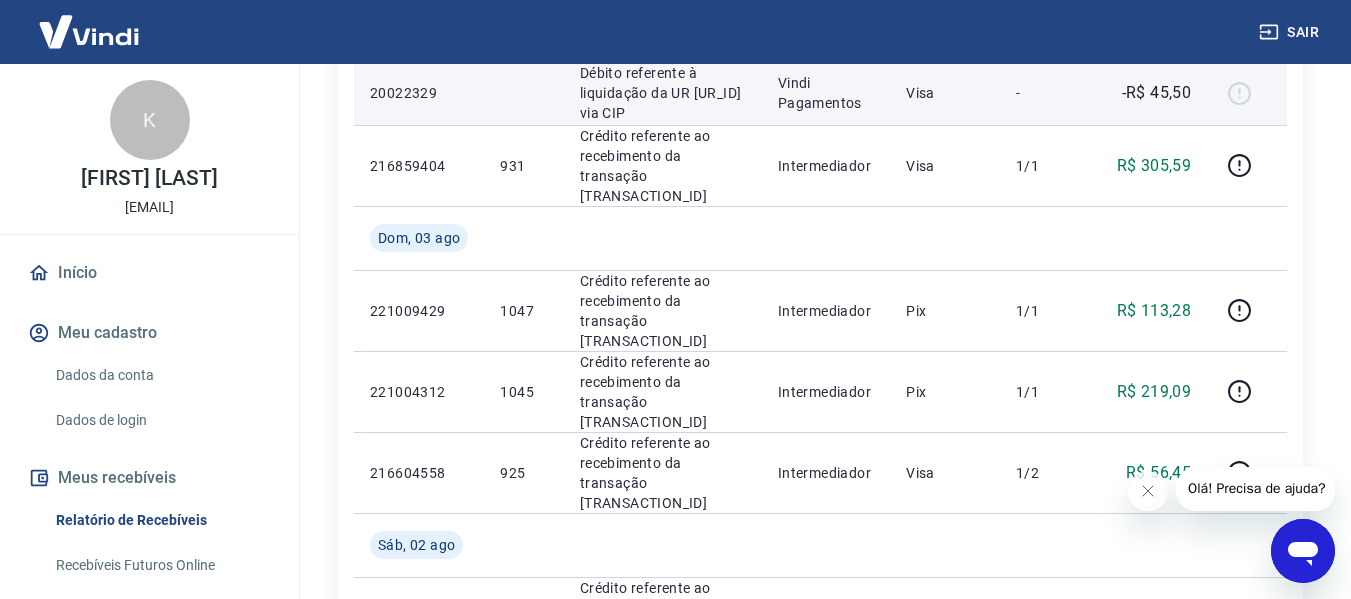 scroll, scrollTop: 814, scrollLeft: 0, axis: vertical 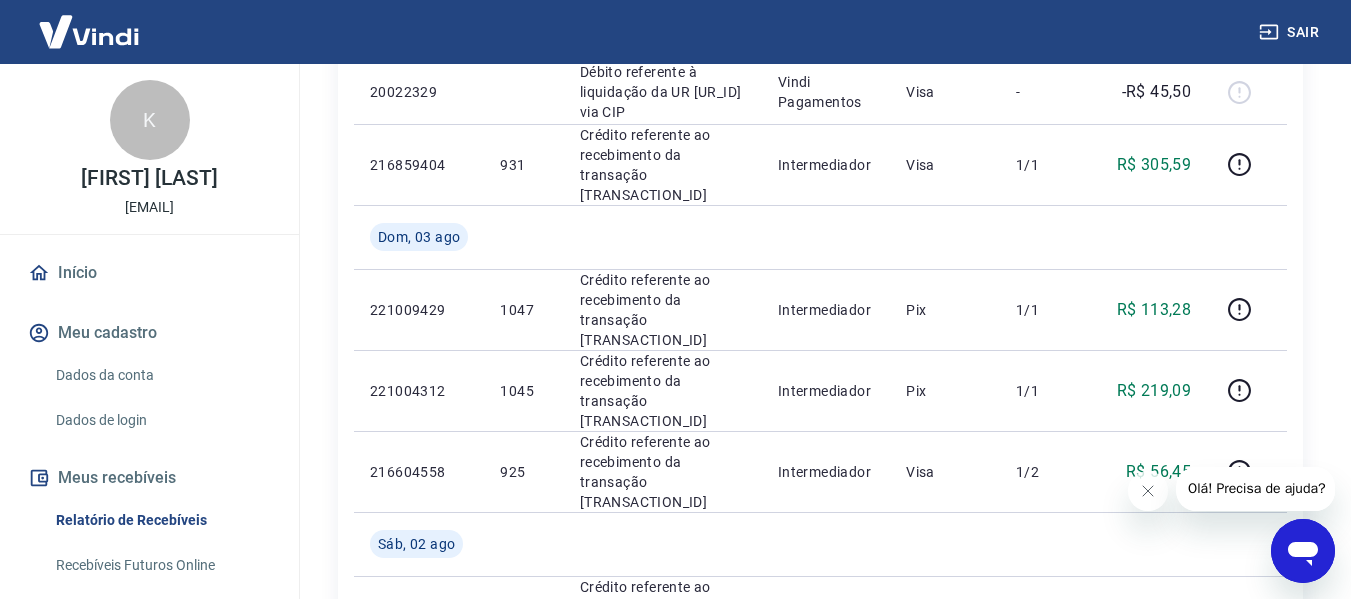 type 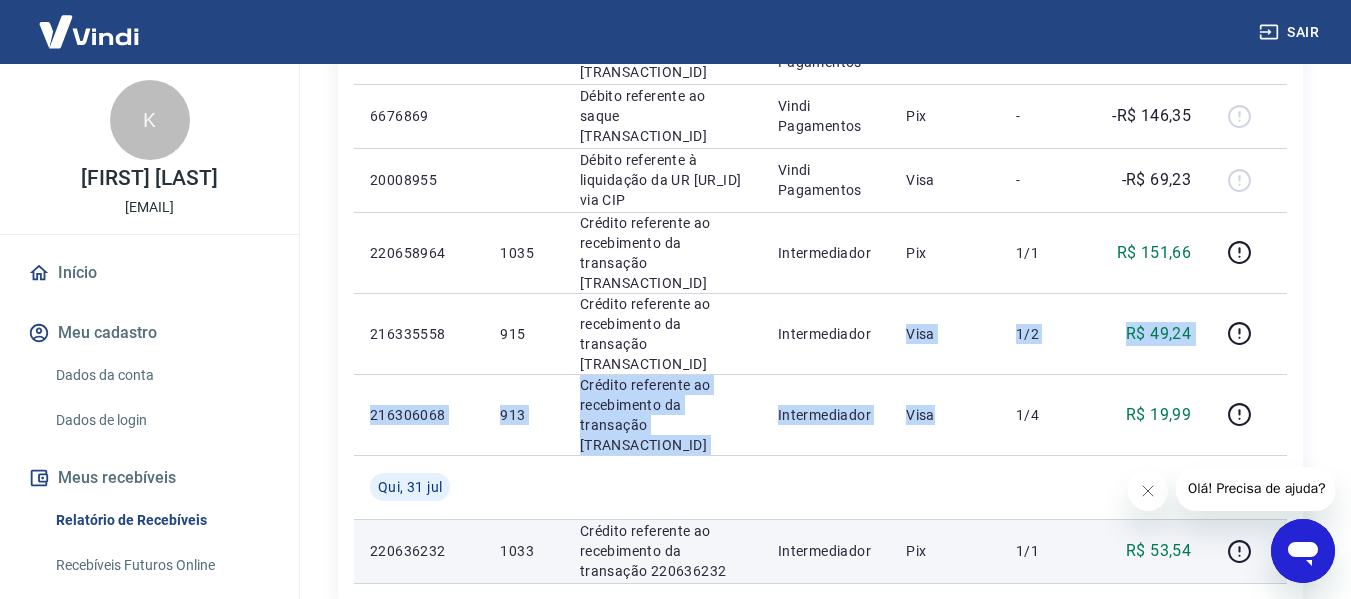 scroll, scrollTop: 1642, scrollLeft: 0, axis: vertical 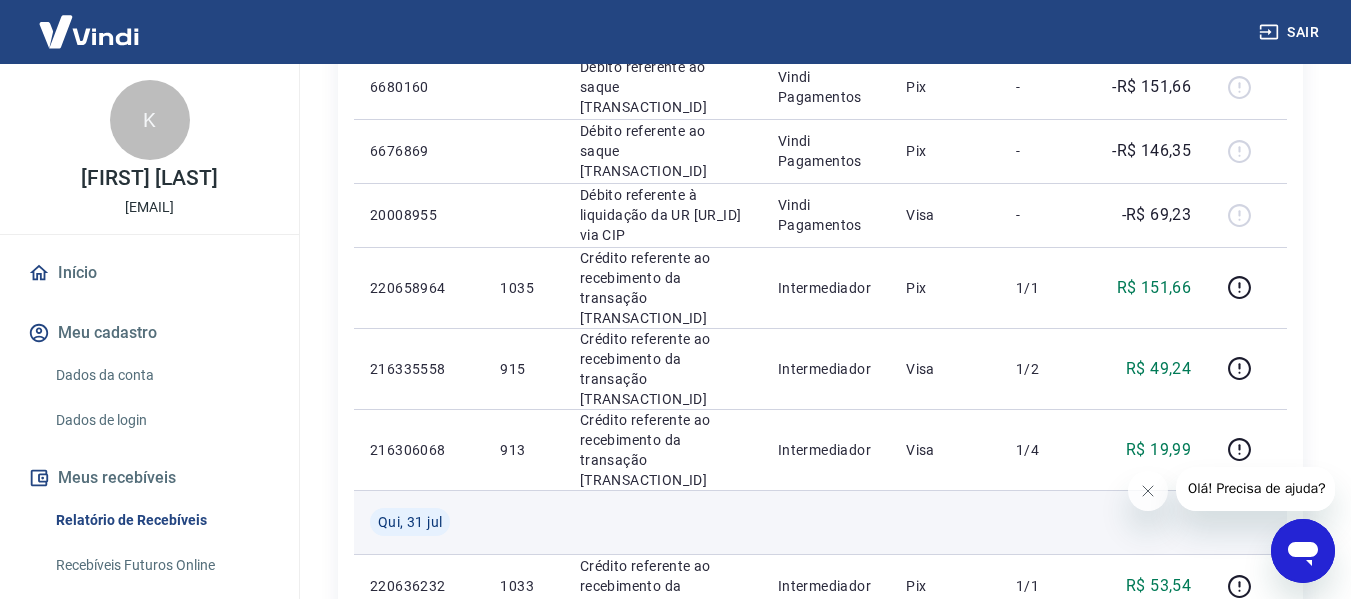 click at bounding box center [826, 522] 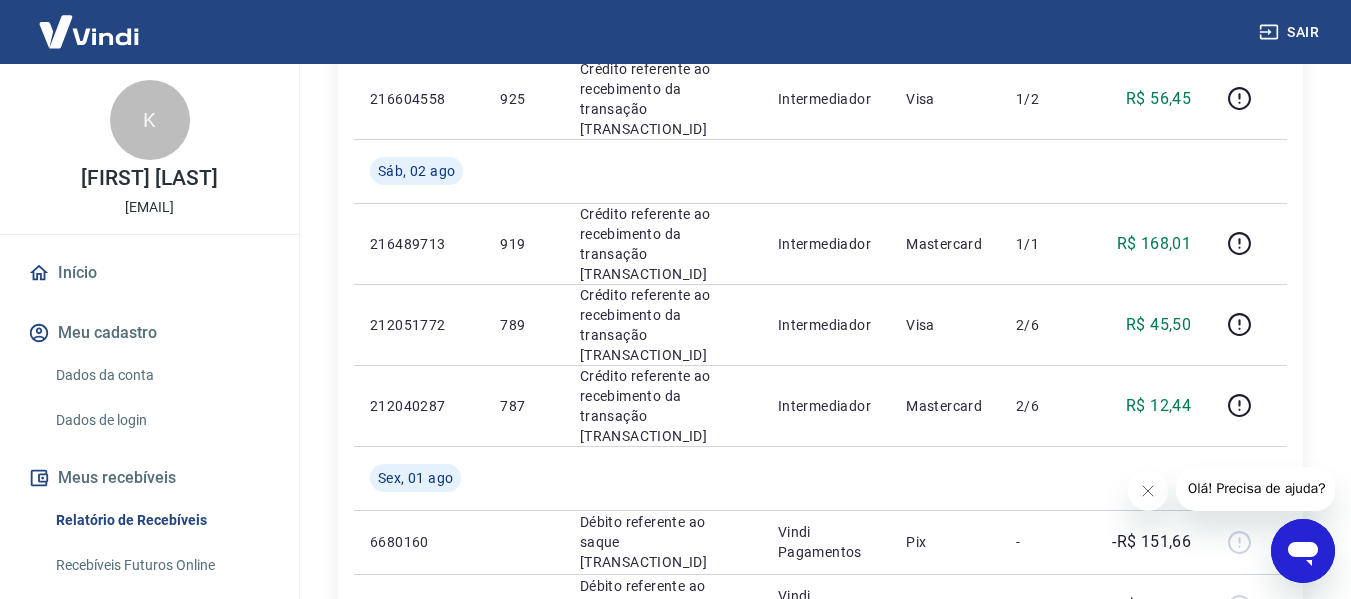 scroll, scrollTop: 1142, scrollLeft: 0, axis: vertical 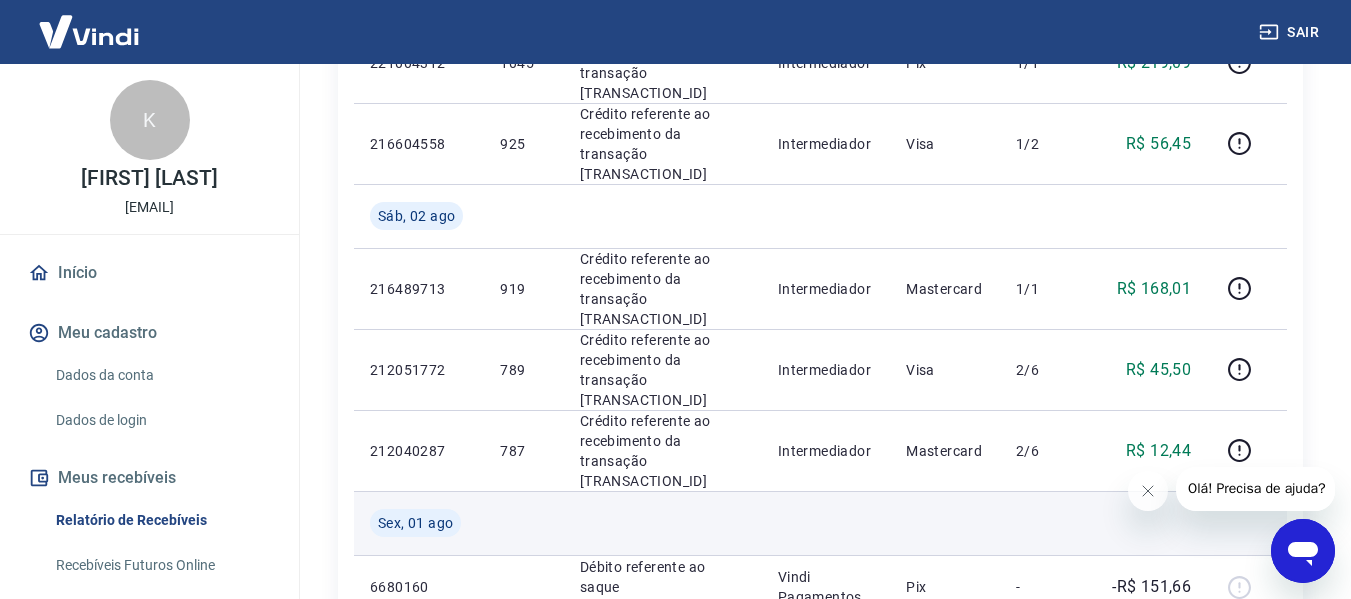 click at bounding box center (663, 523) 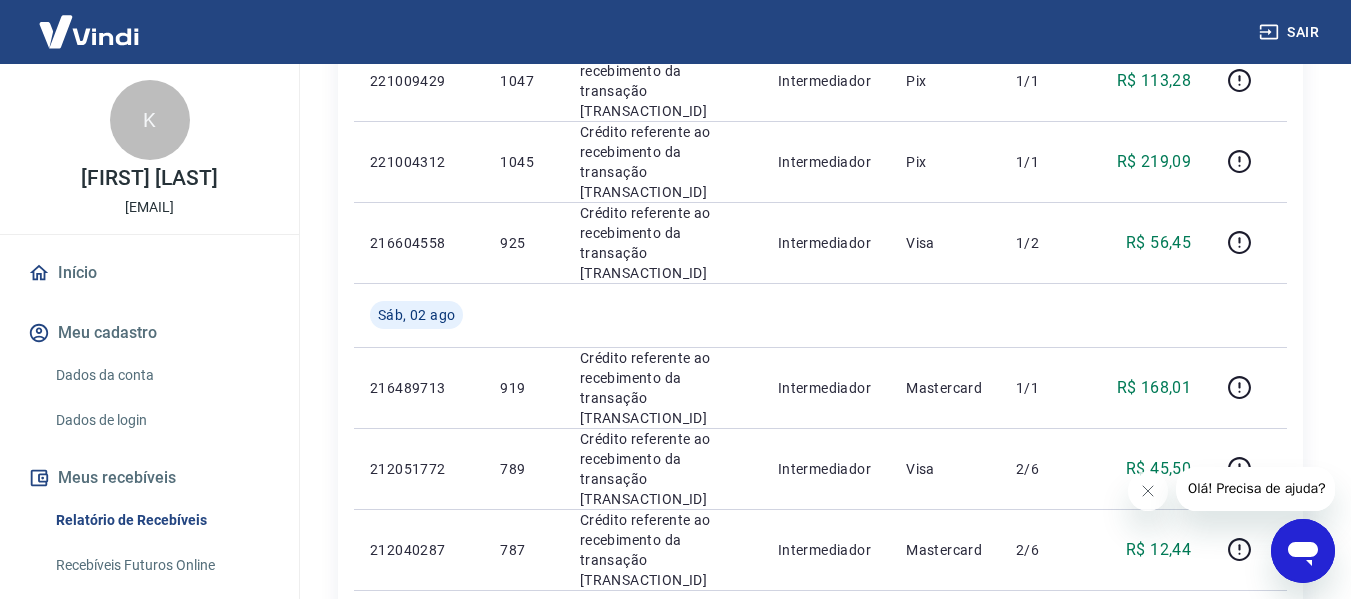 scroll, scrollTop: 1042, scrollLeft: 0, axis: vertical 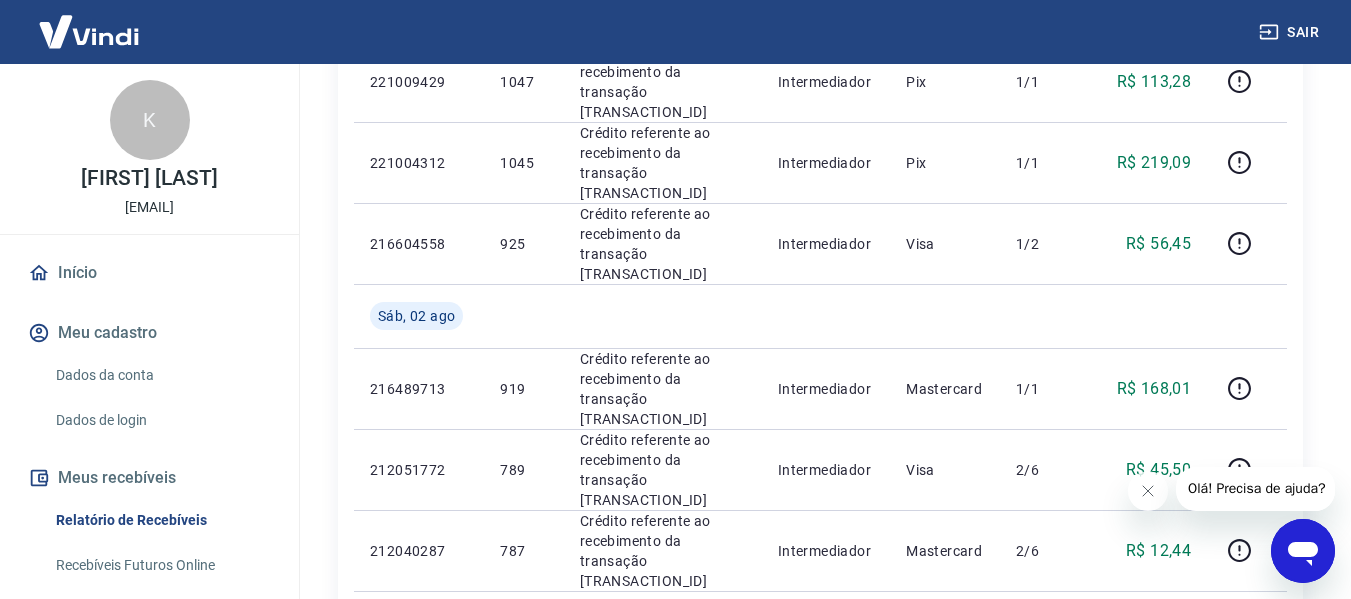 type 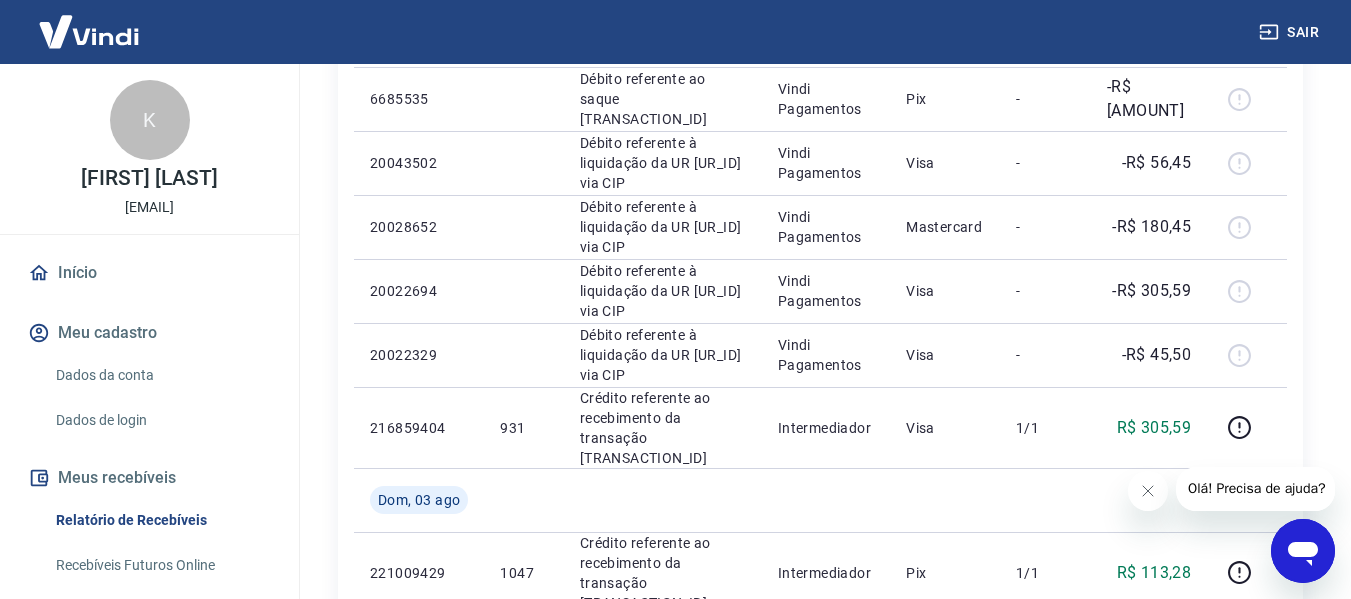 scroll, scrollTop: 586, scrollLeft: 0, axis: vertical 